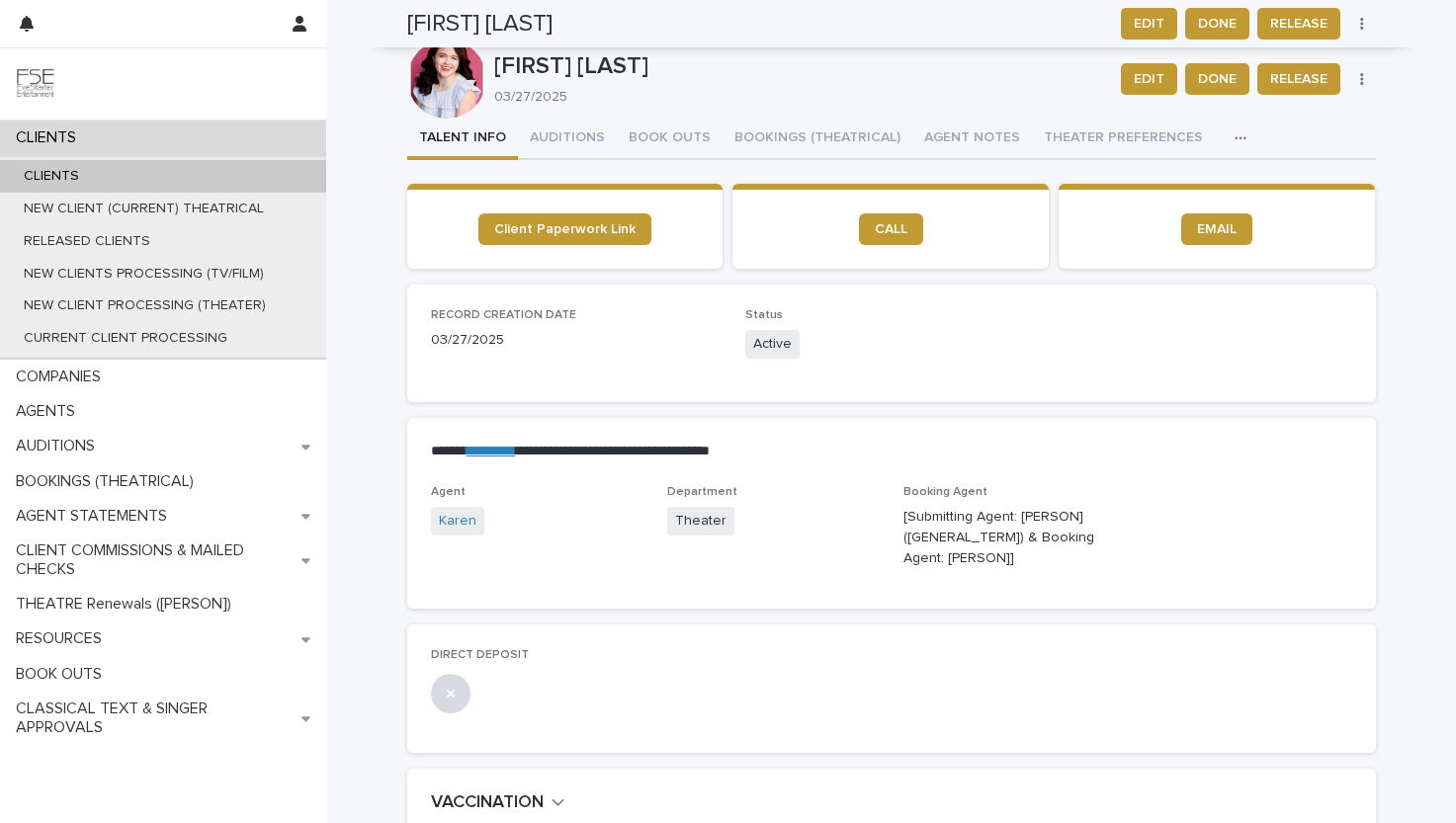 scroll, scrollTop: 0, scrollLeft: 0, axis: both 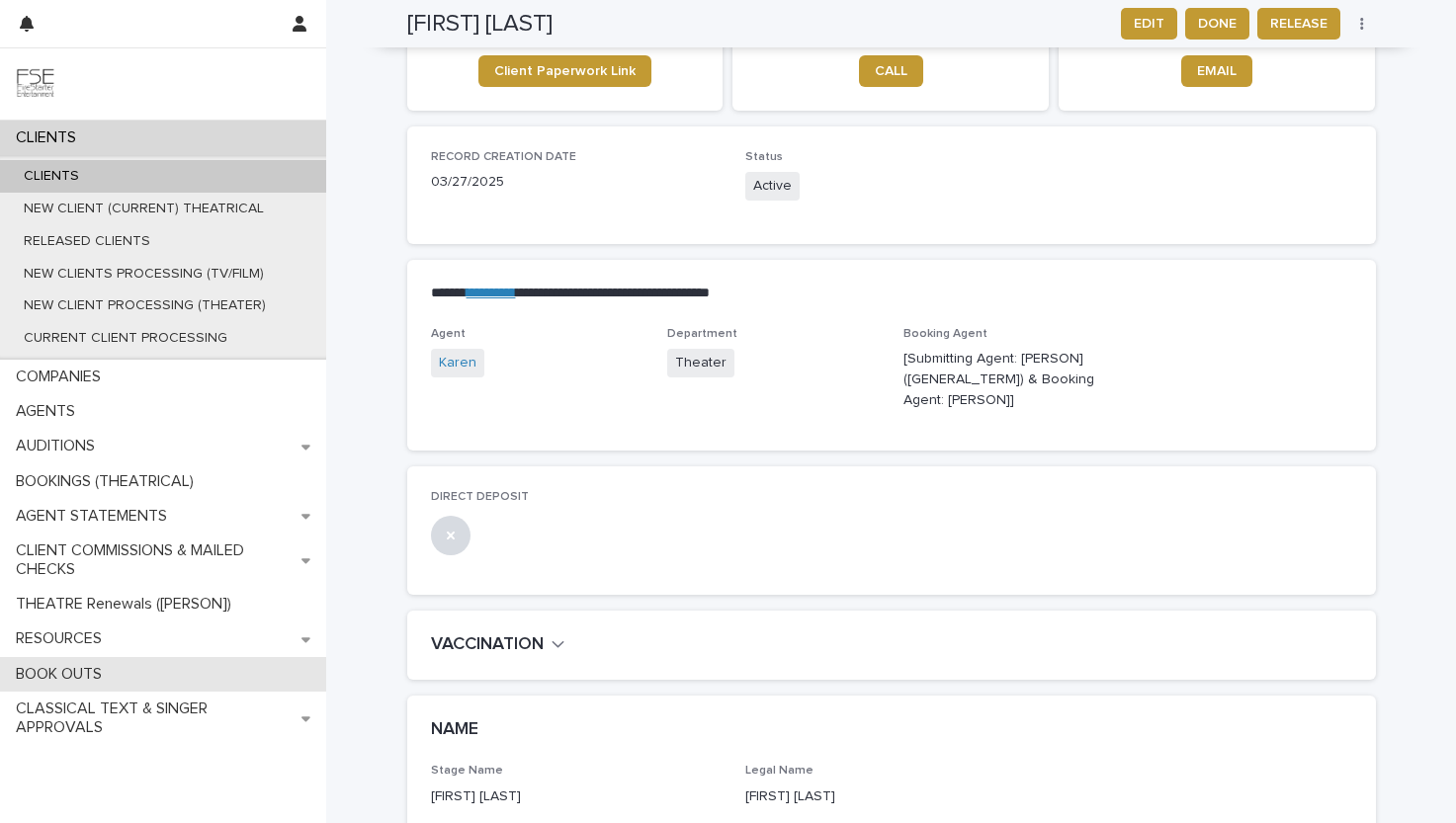 click on "BOOK OUTS" at bounding box center (163, 674) 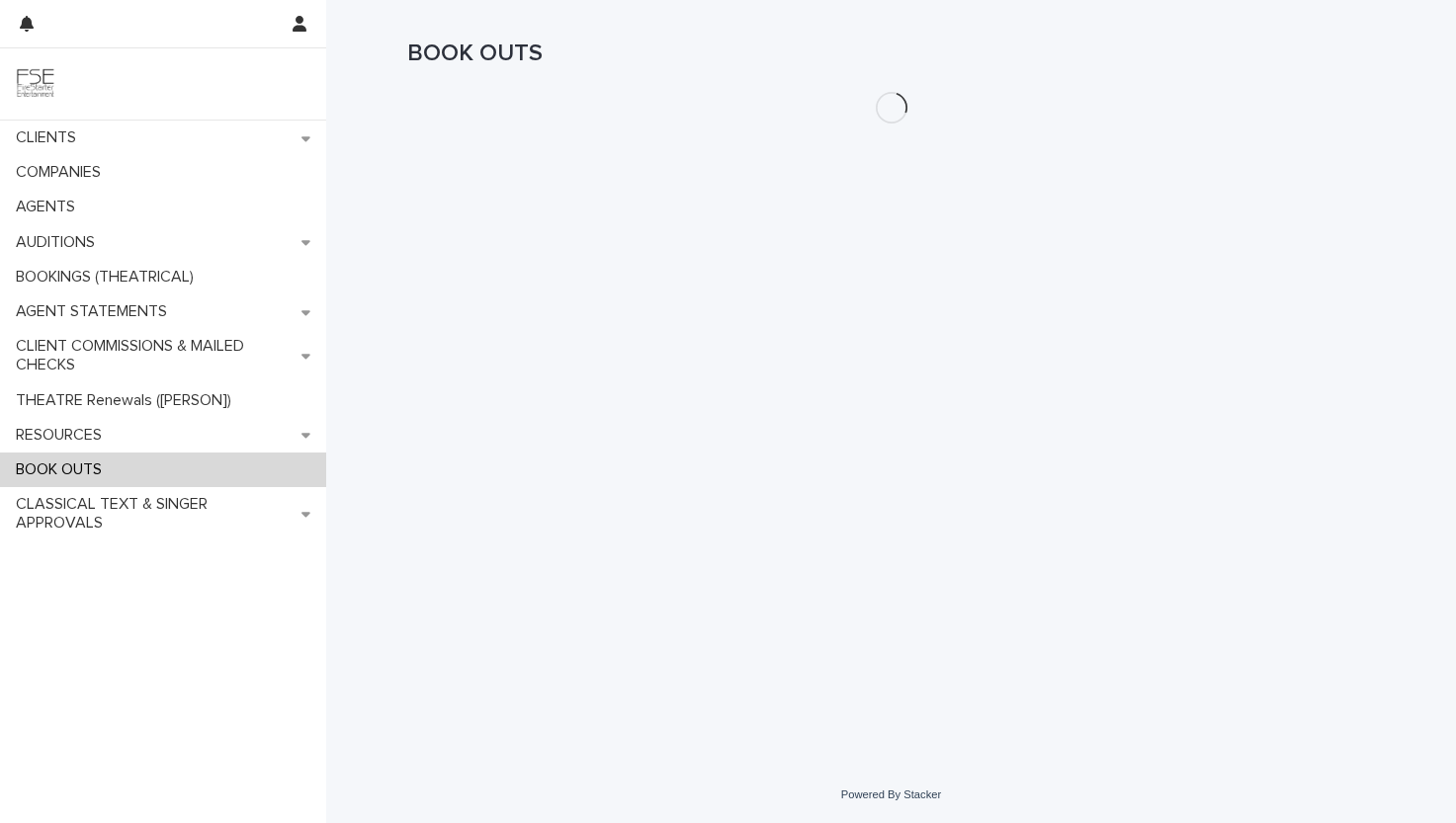 scroll, scrollTop: 0, scrollLeft: 0, axis: both 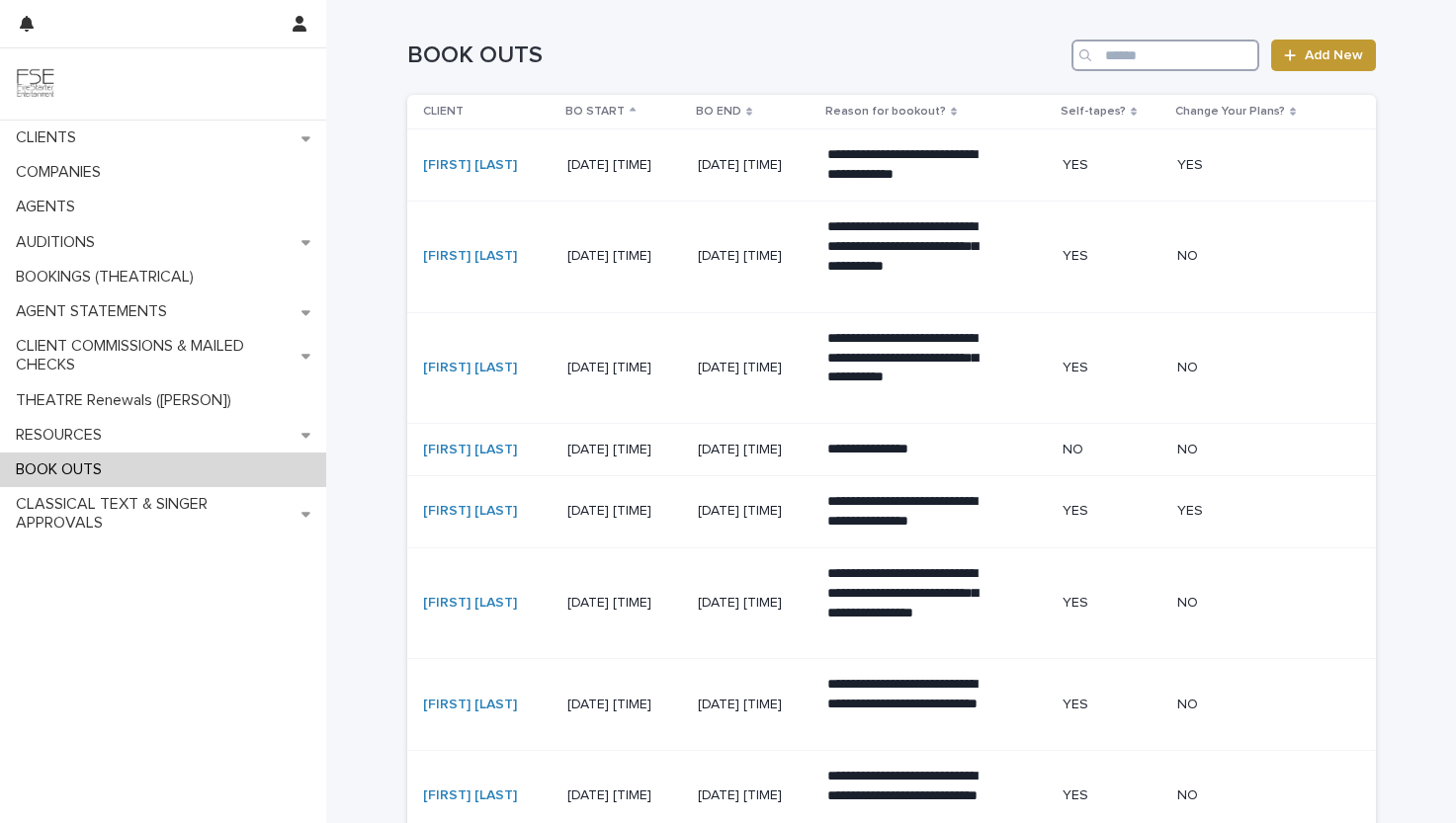 click at bounding box center (1165, 55) 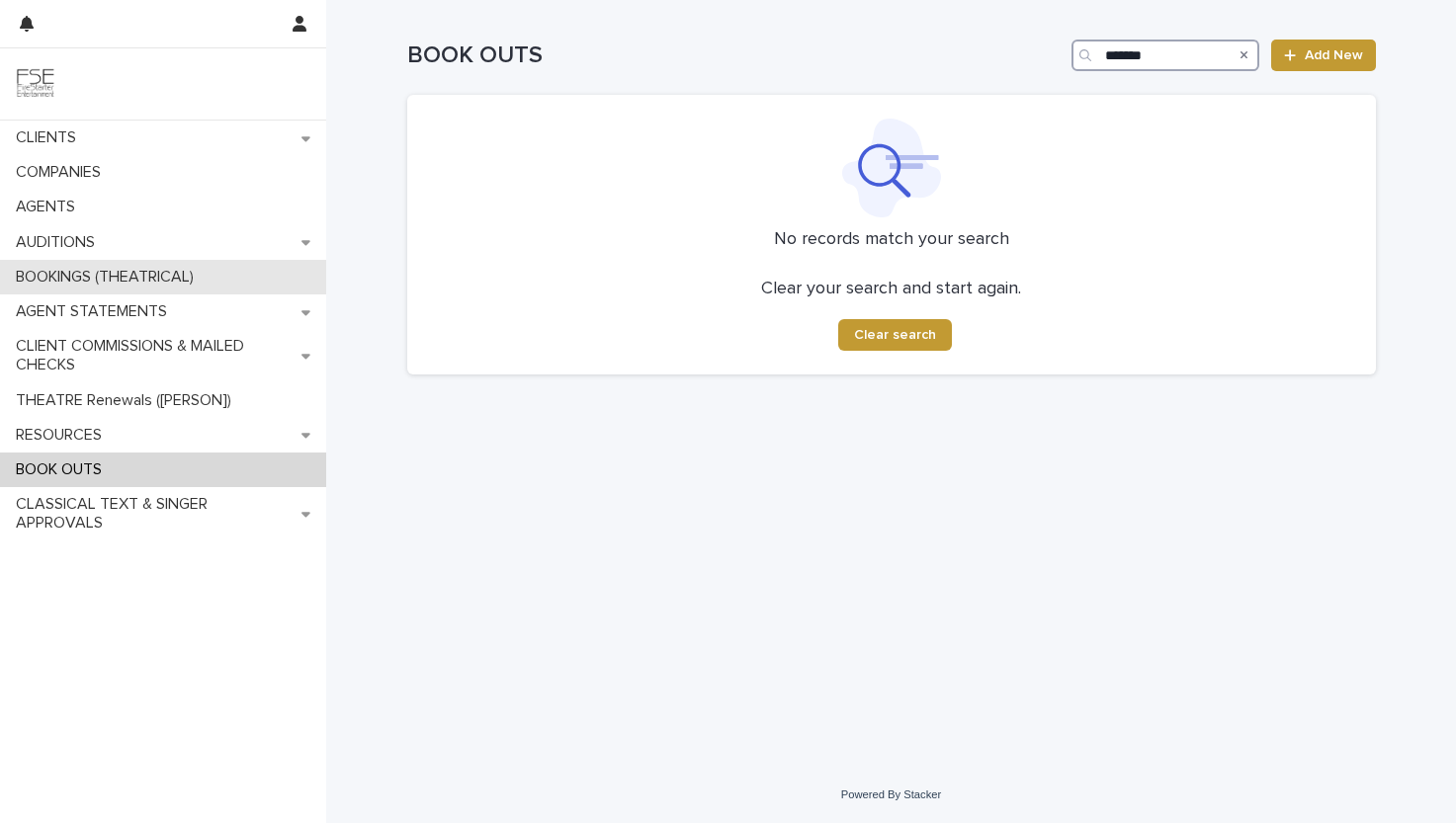 type on "*******" 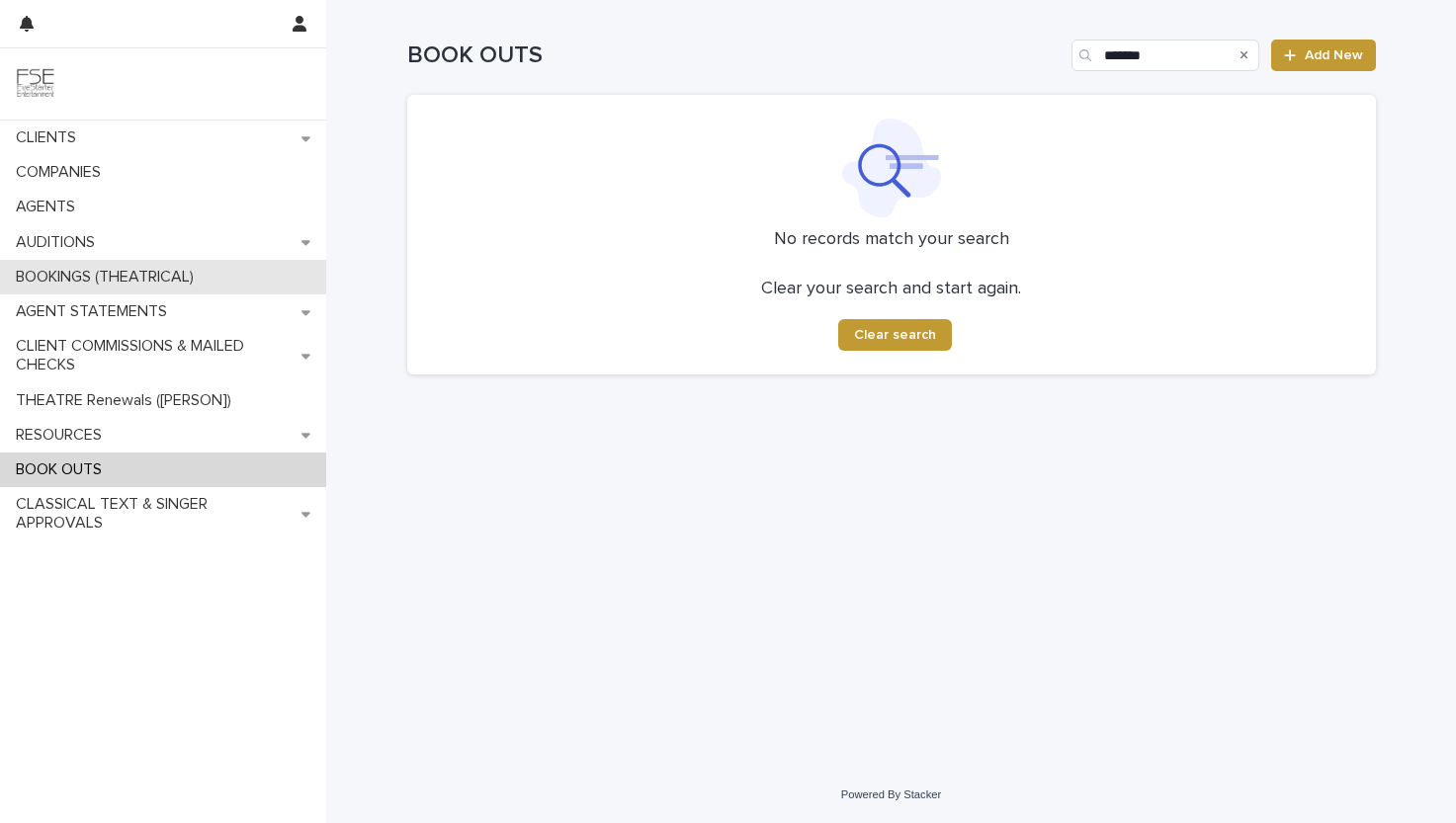 click on "BOOKINGS (THEATRICAL)" at bounding box center [109, 277] 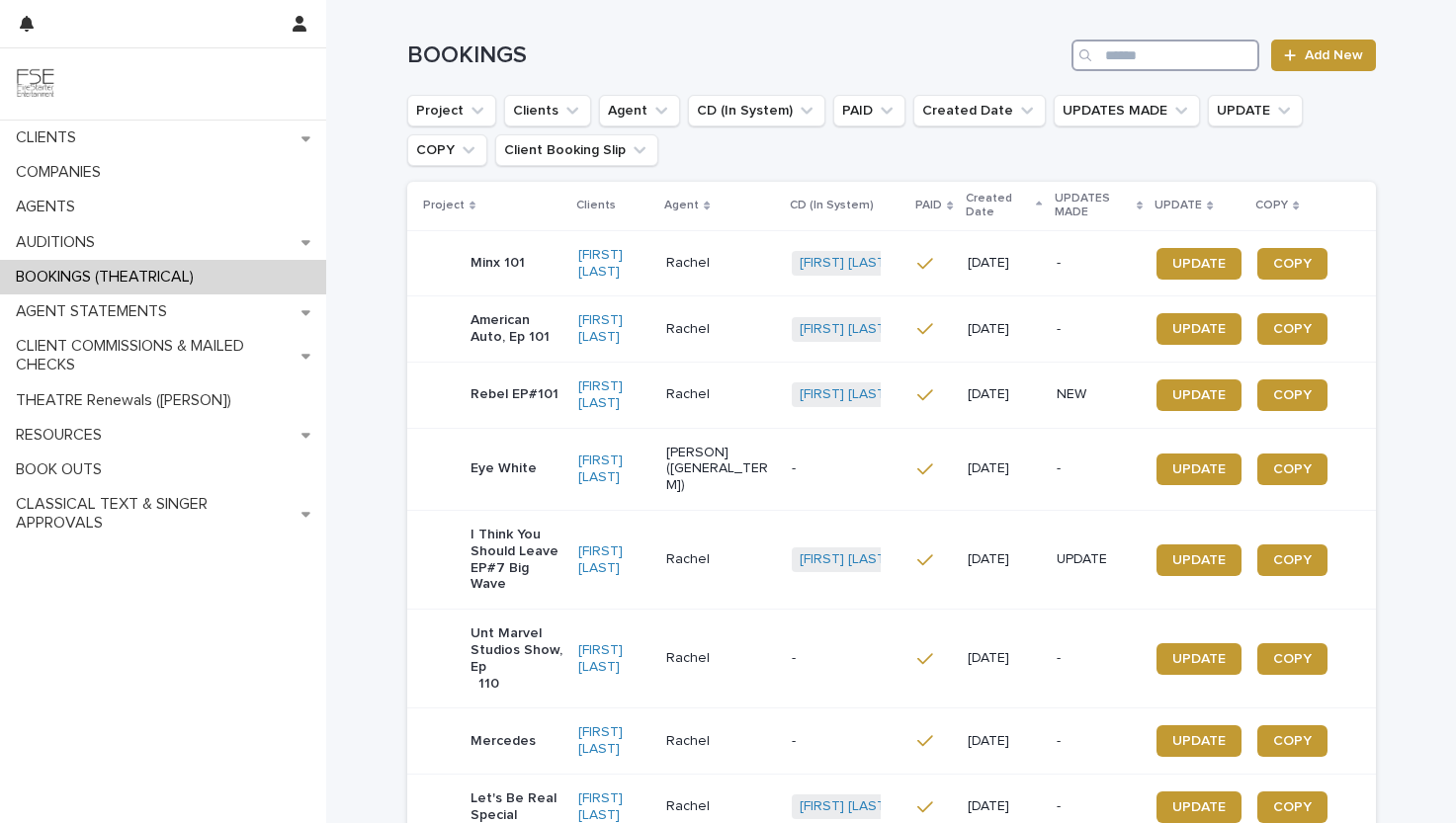 click at bounding box center (1165, 55) 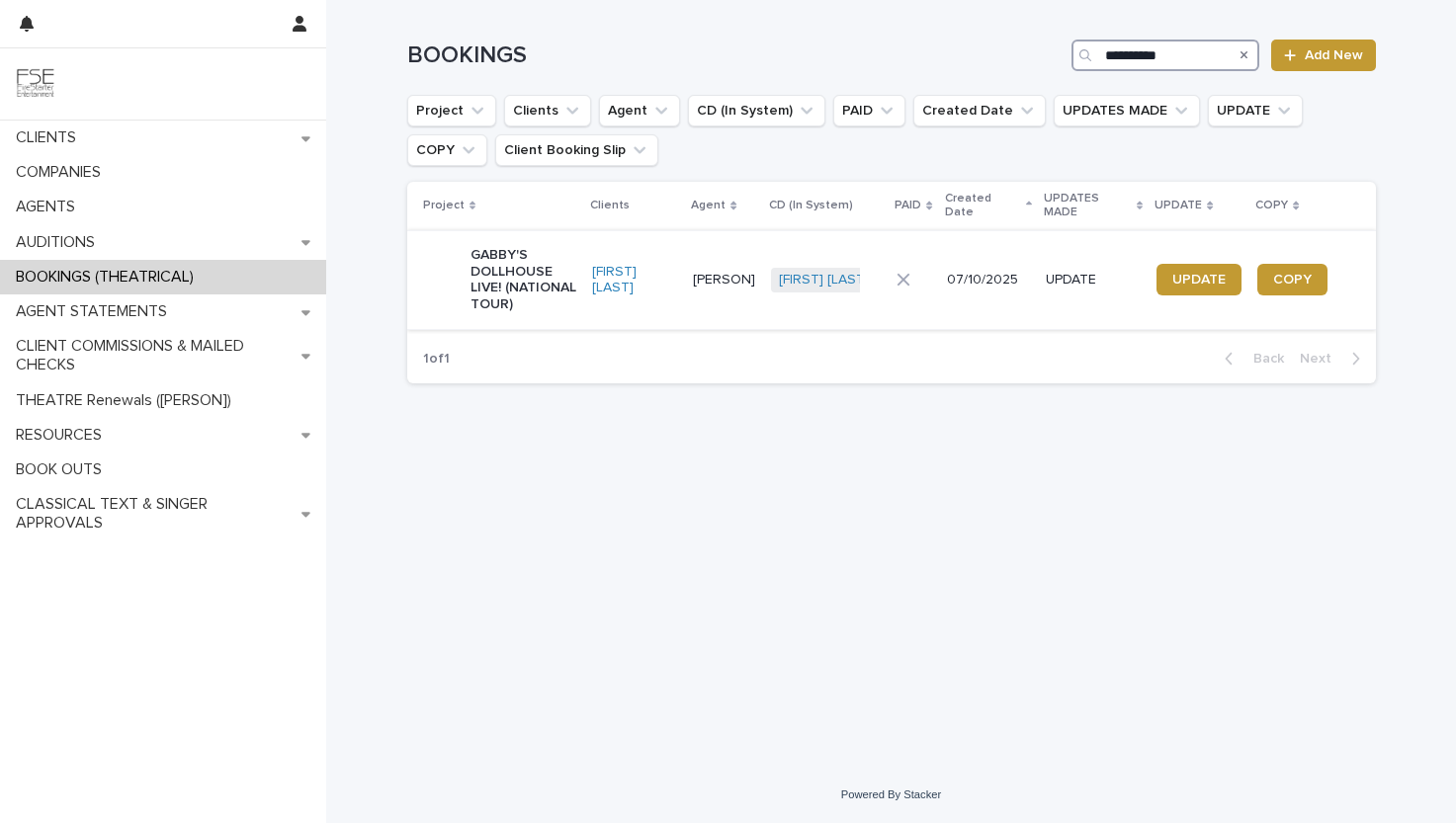 type on "**********" 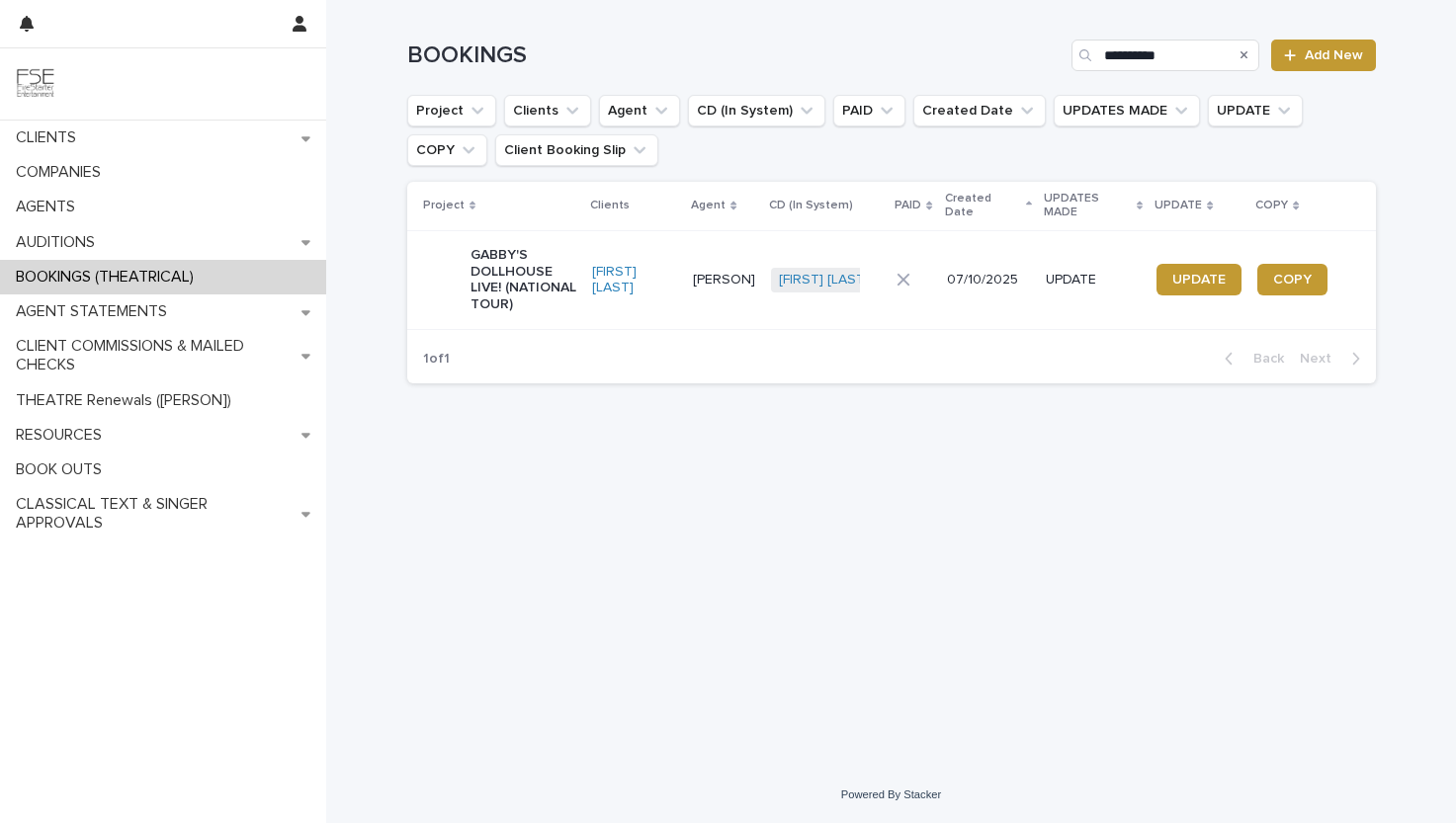 click on "Tash Gomez" at bounding box center [635, 280] 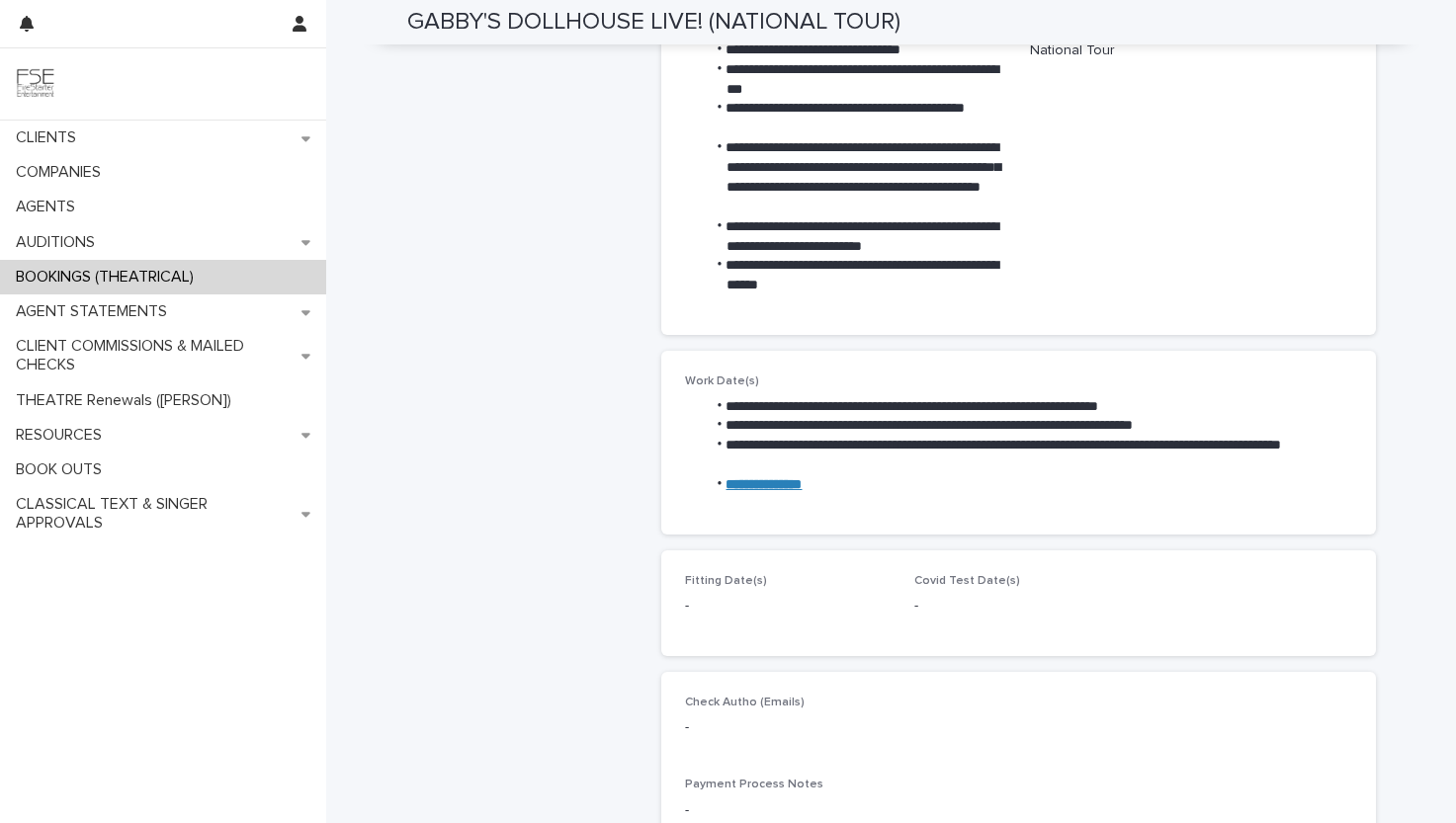 scroll, scrollTop: 0, scrollLeft: 0, axis: both 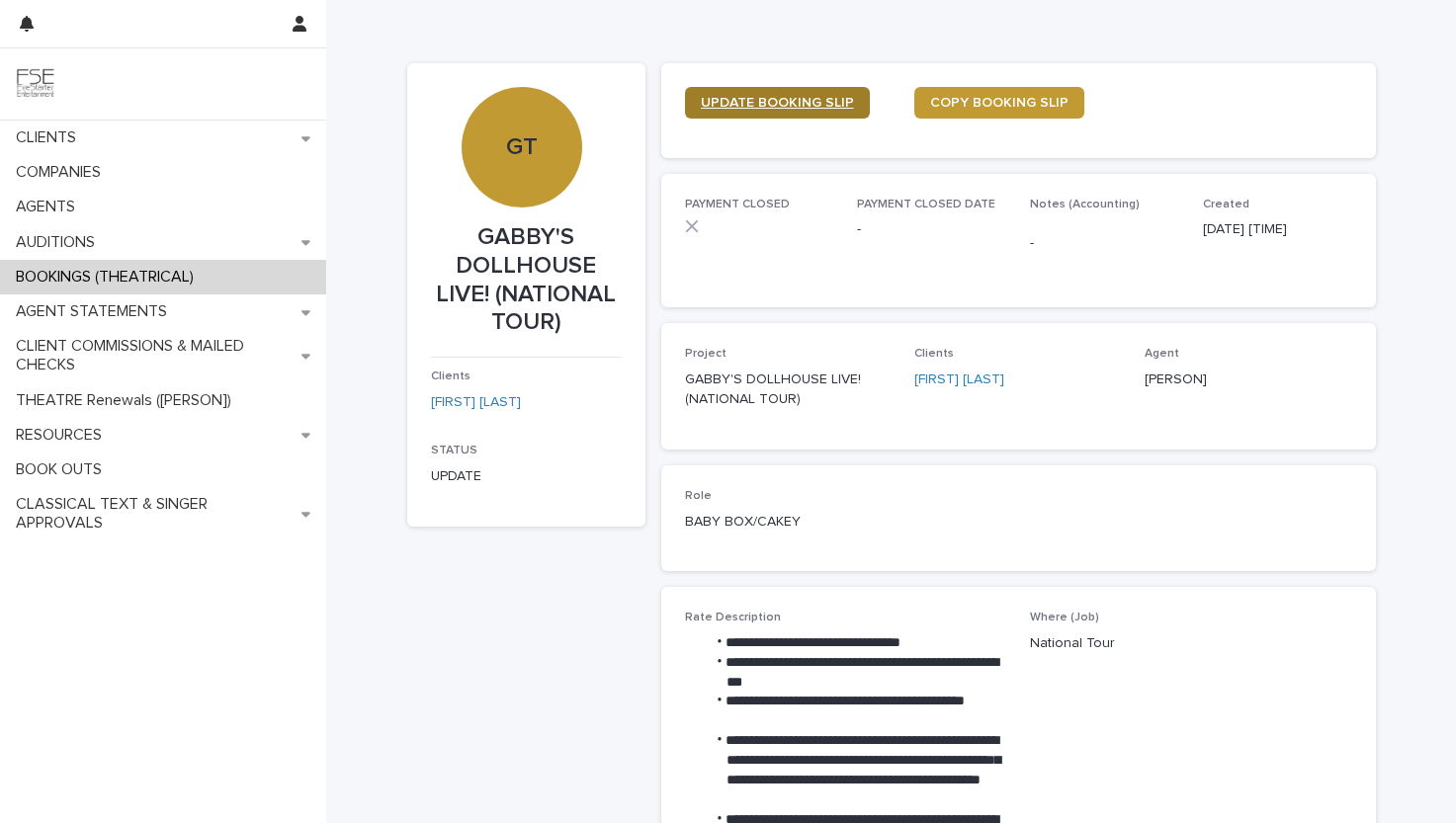 click on "UPDATE BOOKING SLIP" at bounding box center (777, 103) 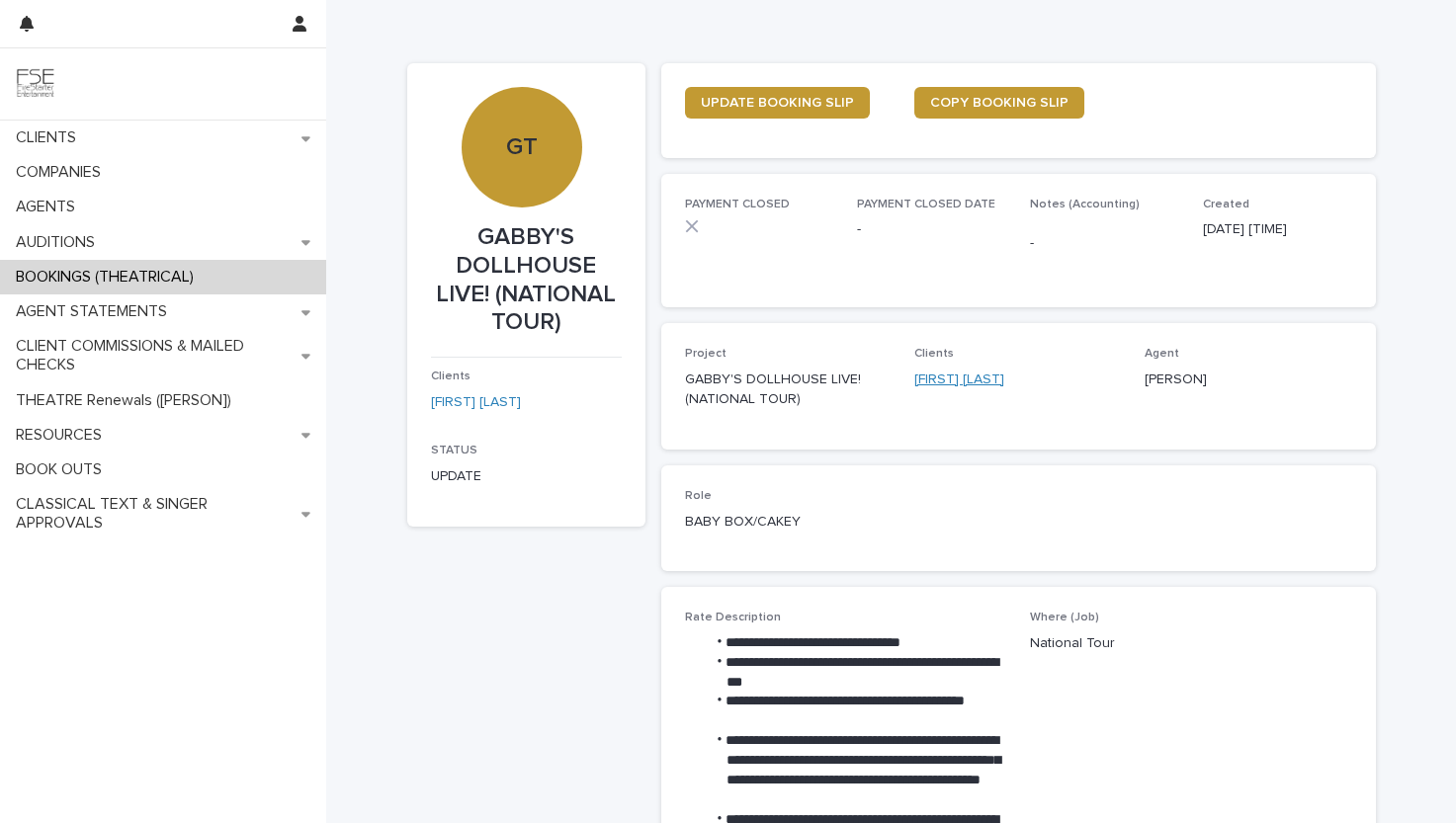 click on "Tash Gomez" at bounding box center (959, 379) 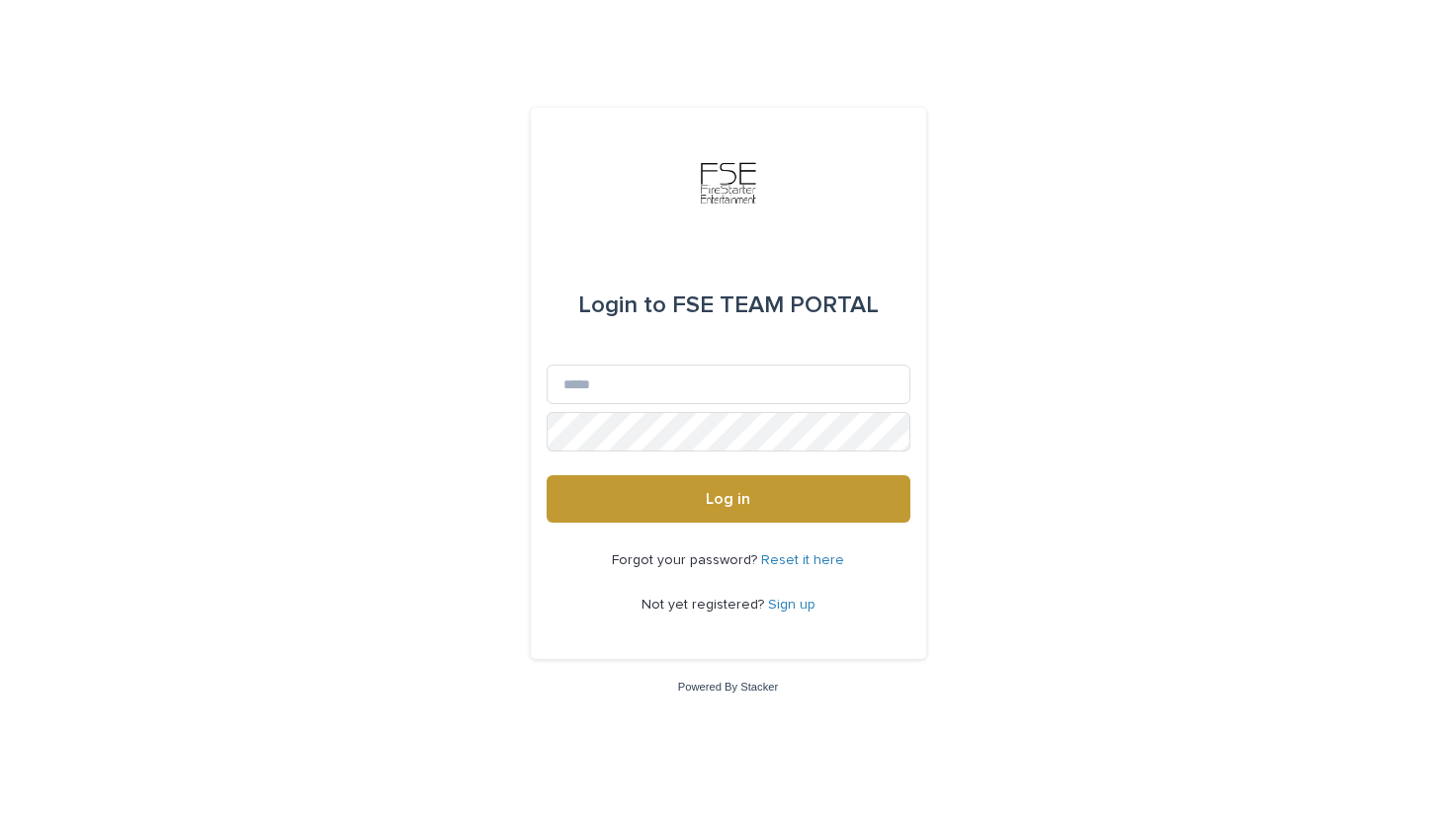 scroll, scrollTop: 0, scrollLeft: 0, axis: both 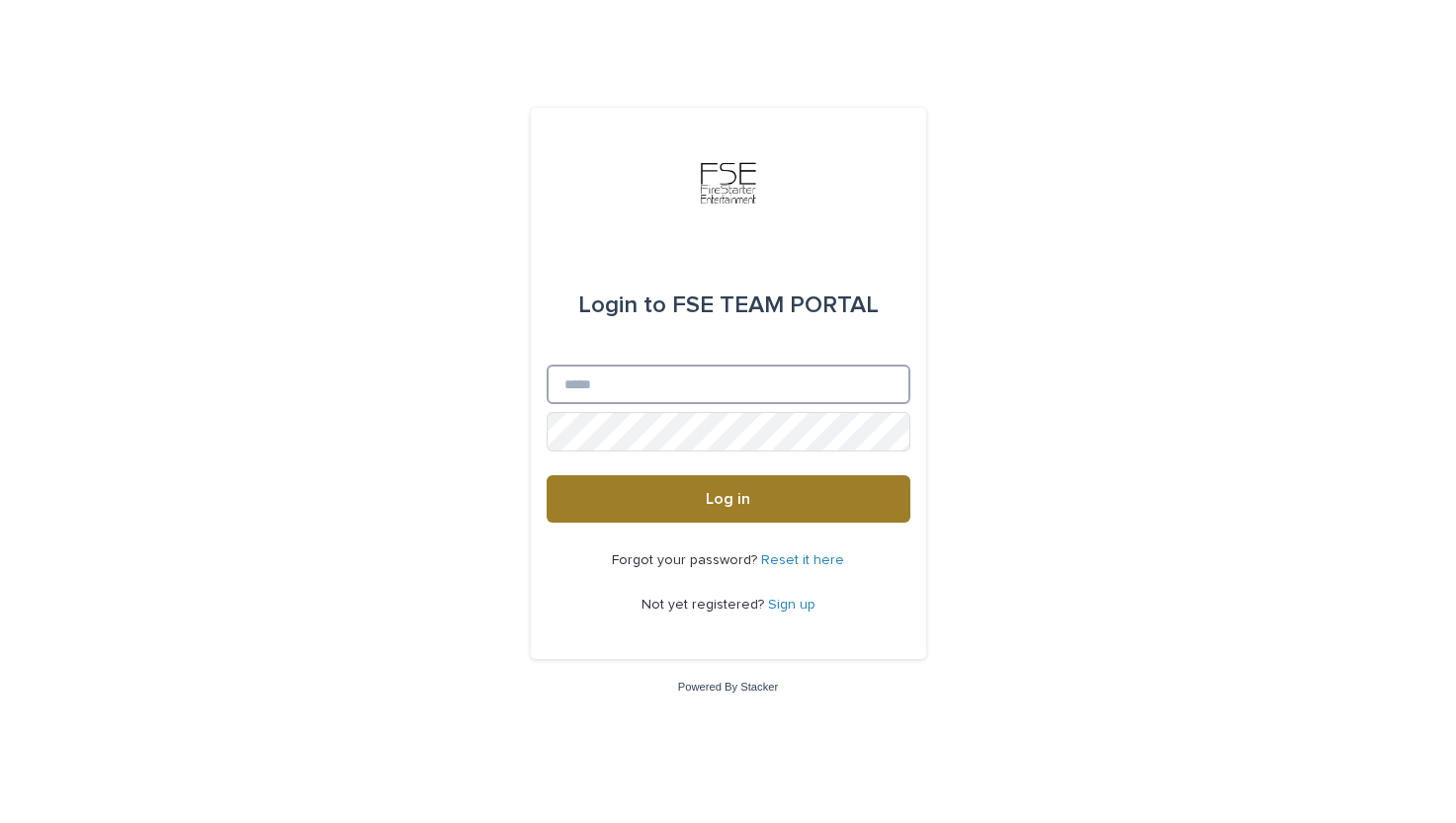 type on "**********" 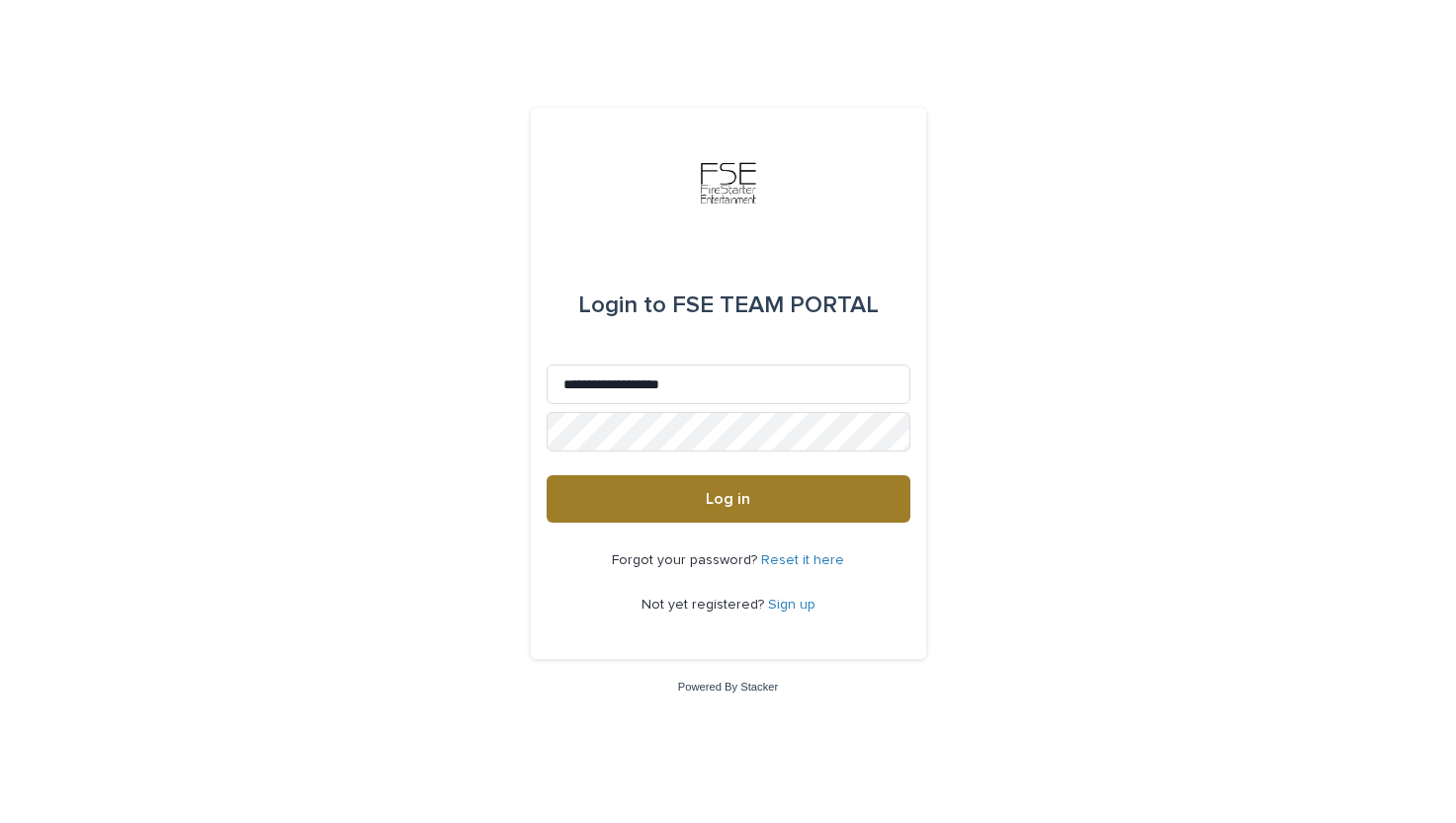 click on "Log in" at bounding box center [728, 499] 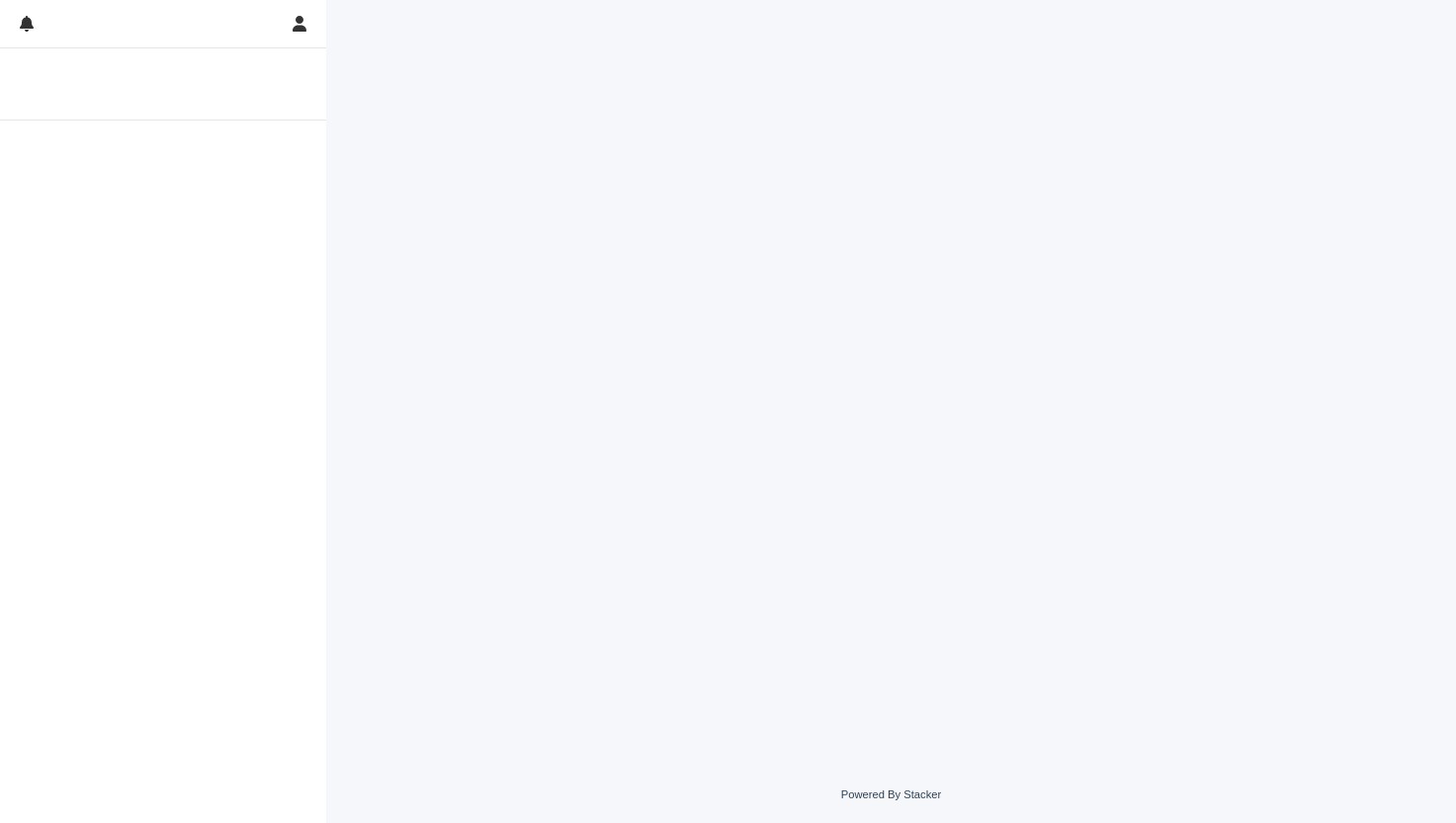 scroll, scrollTop: 0, scrollLeft: 0, axis: both 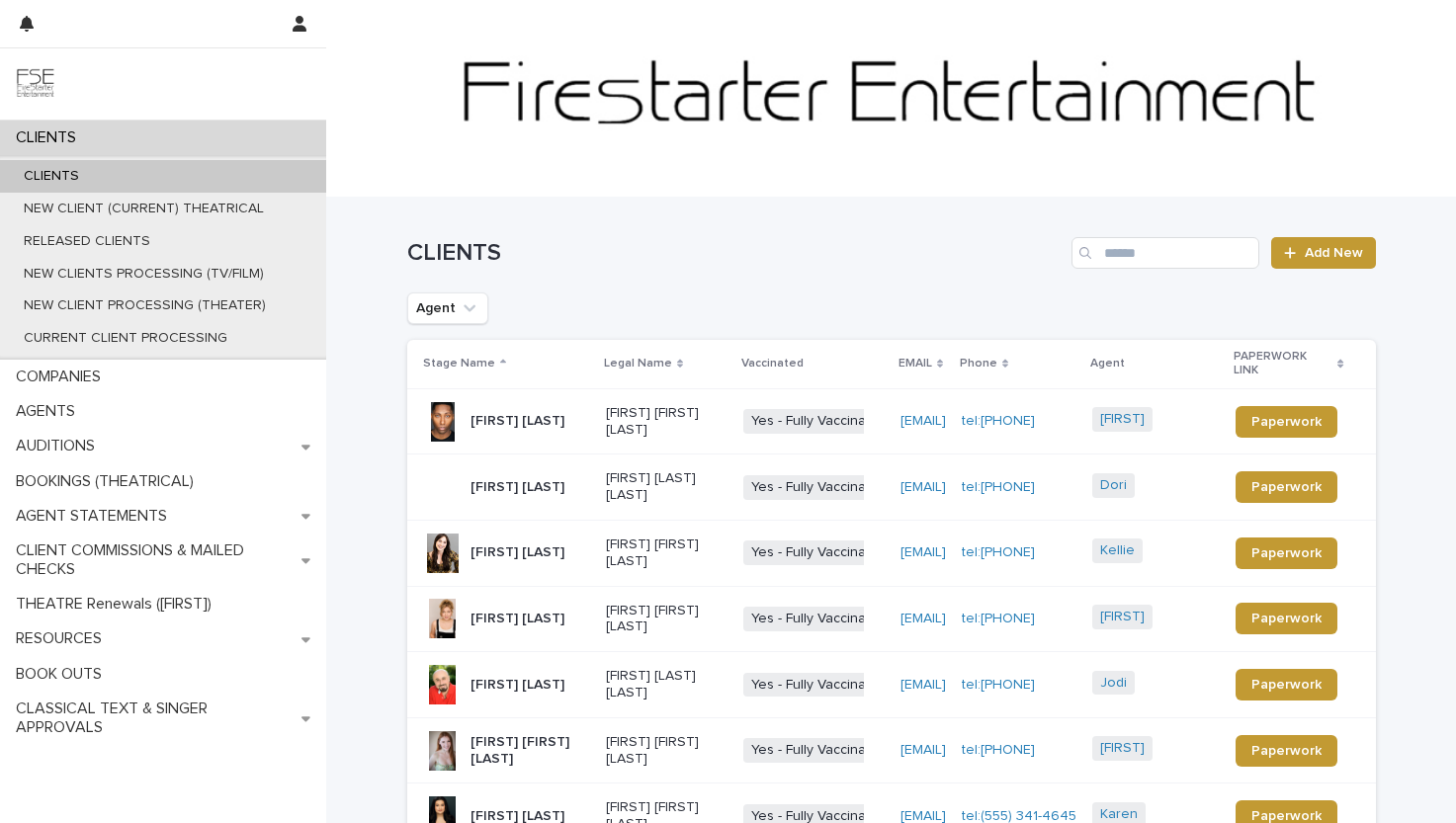 click on "CLIENTS Add New" at bounding box center (892, 245) 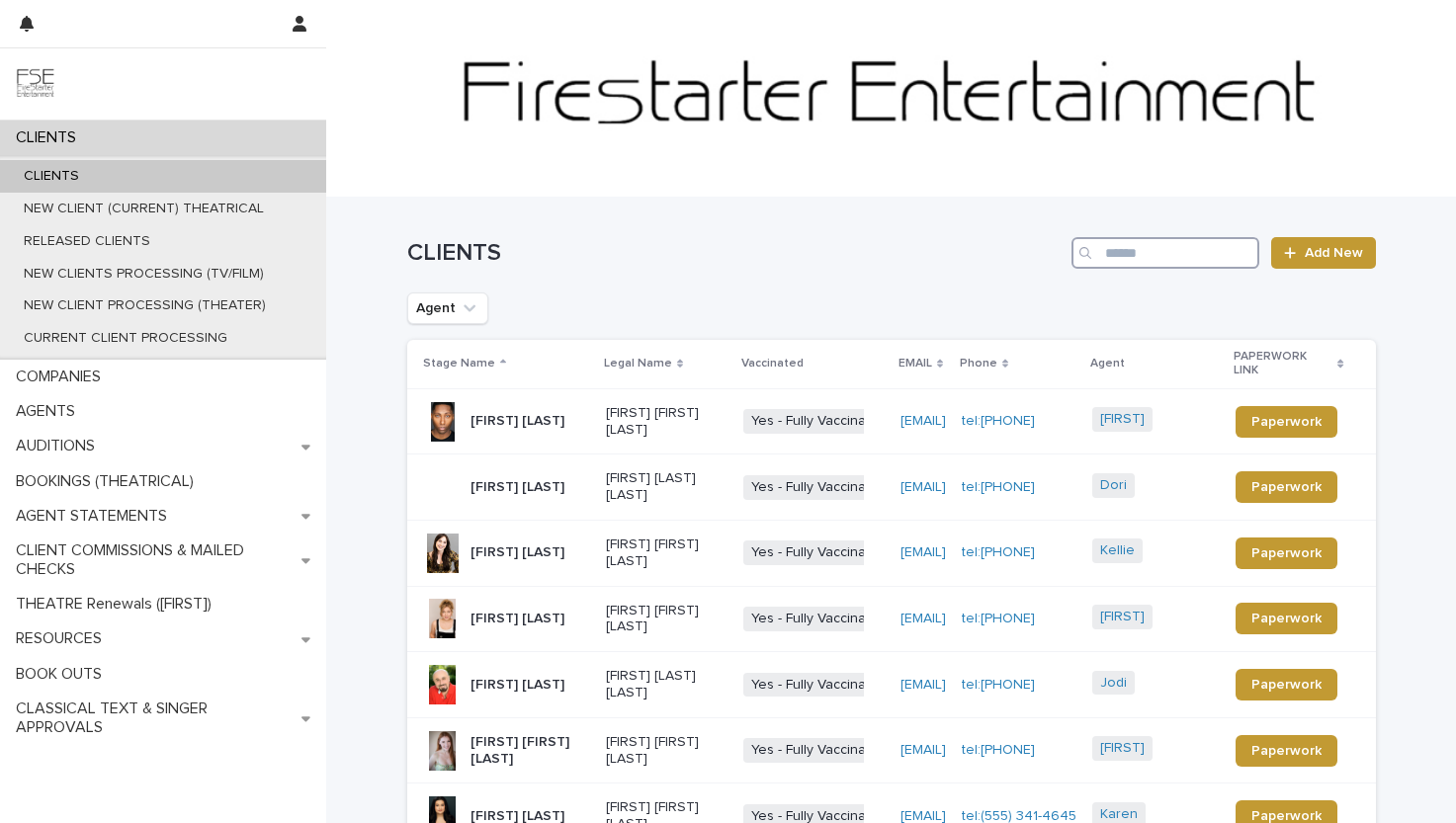 click at bounding box center [1165, 253] 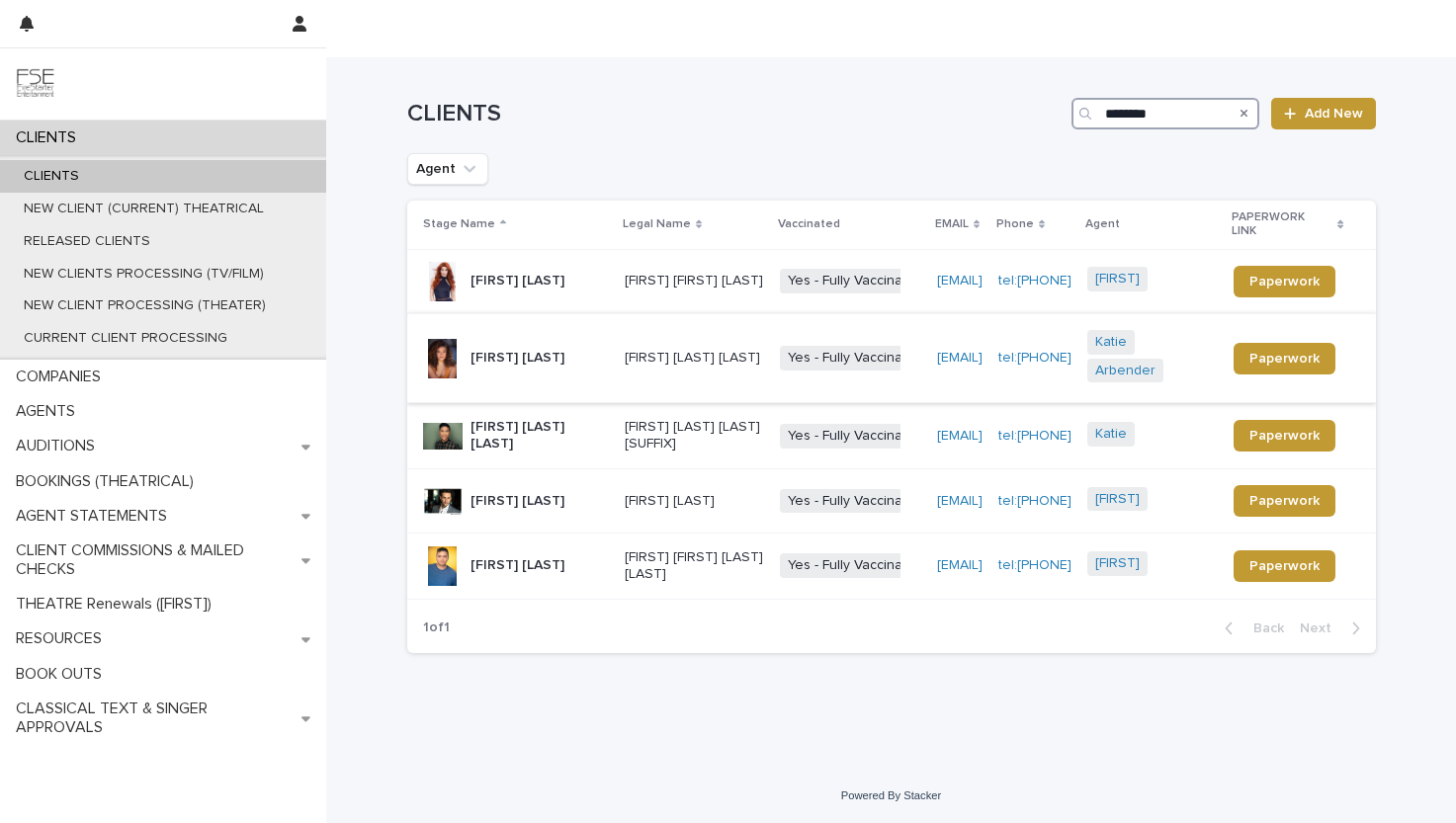 scroll, scrollTop: 174, scrollLeft: 0, axis: vertical 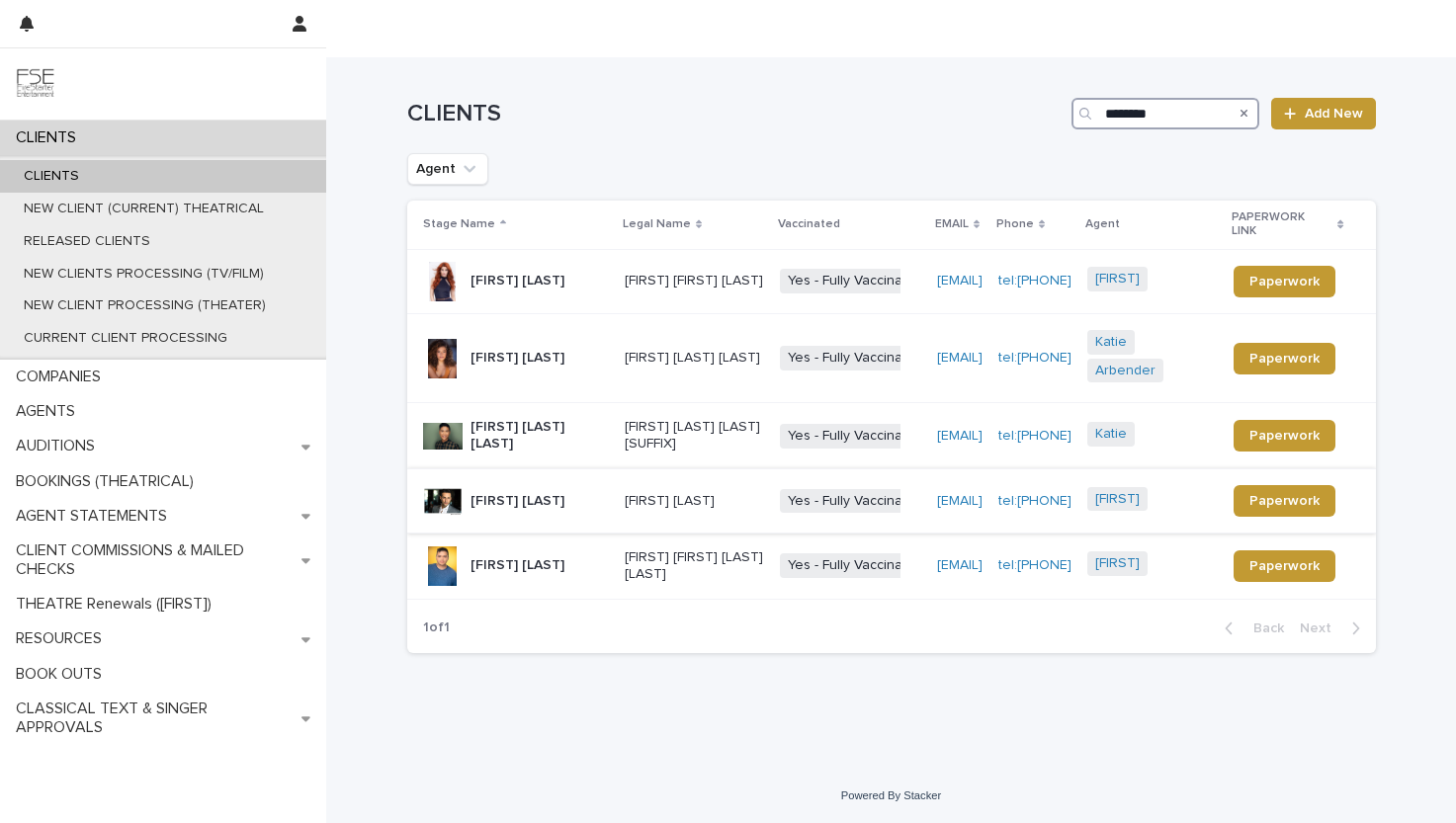 type on "********" 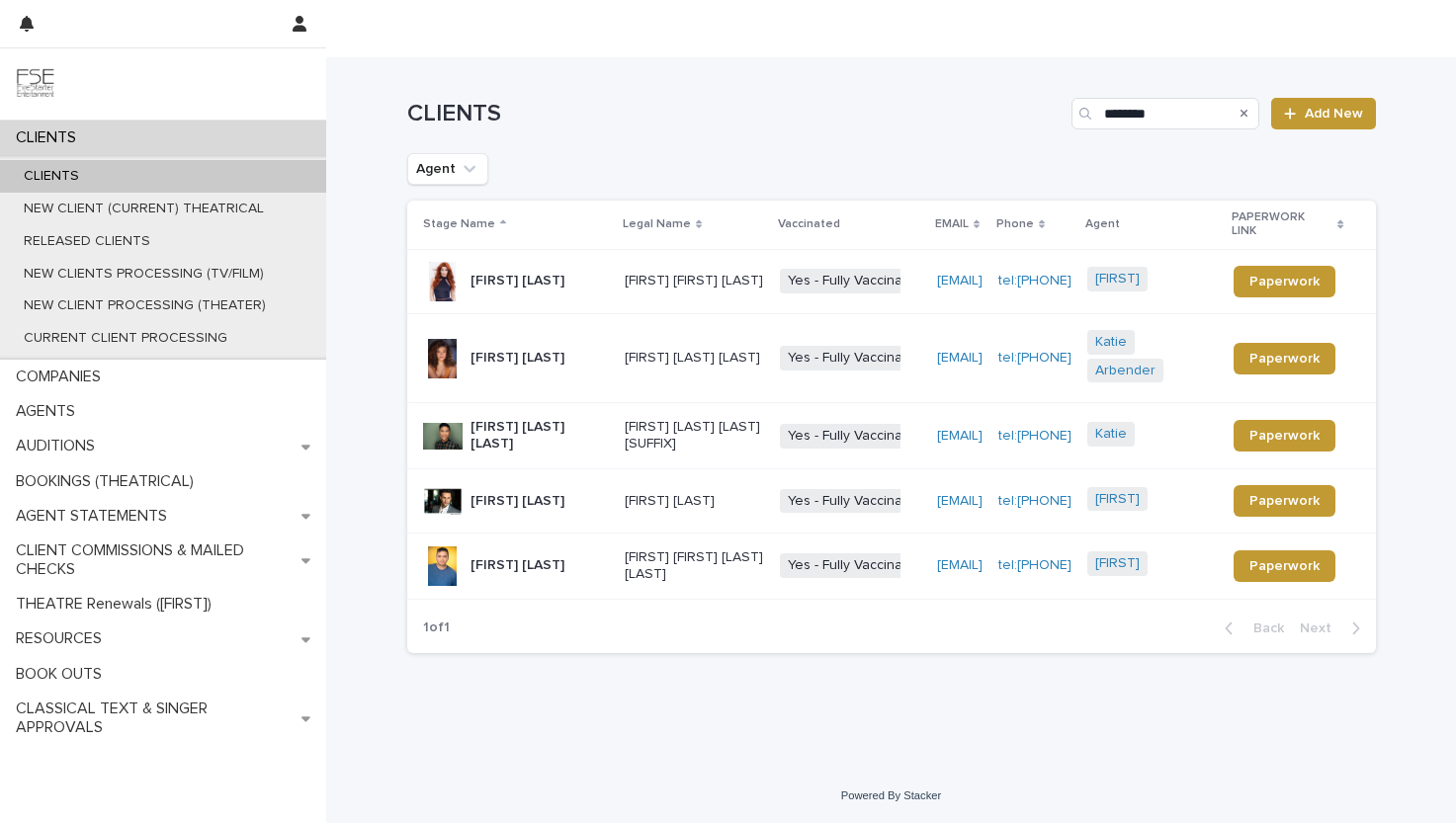click on "Yes - Fully Vaccinated + 0" at bounding box center (850, 500) 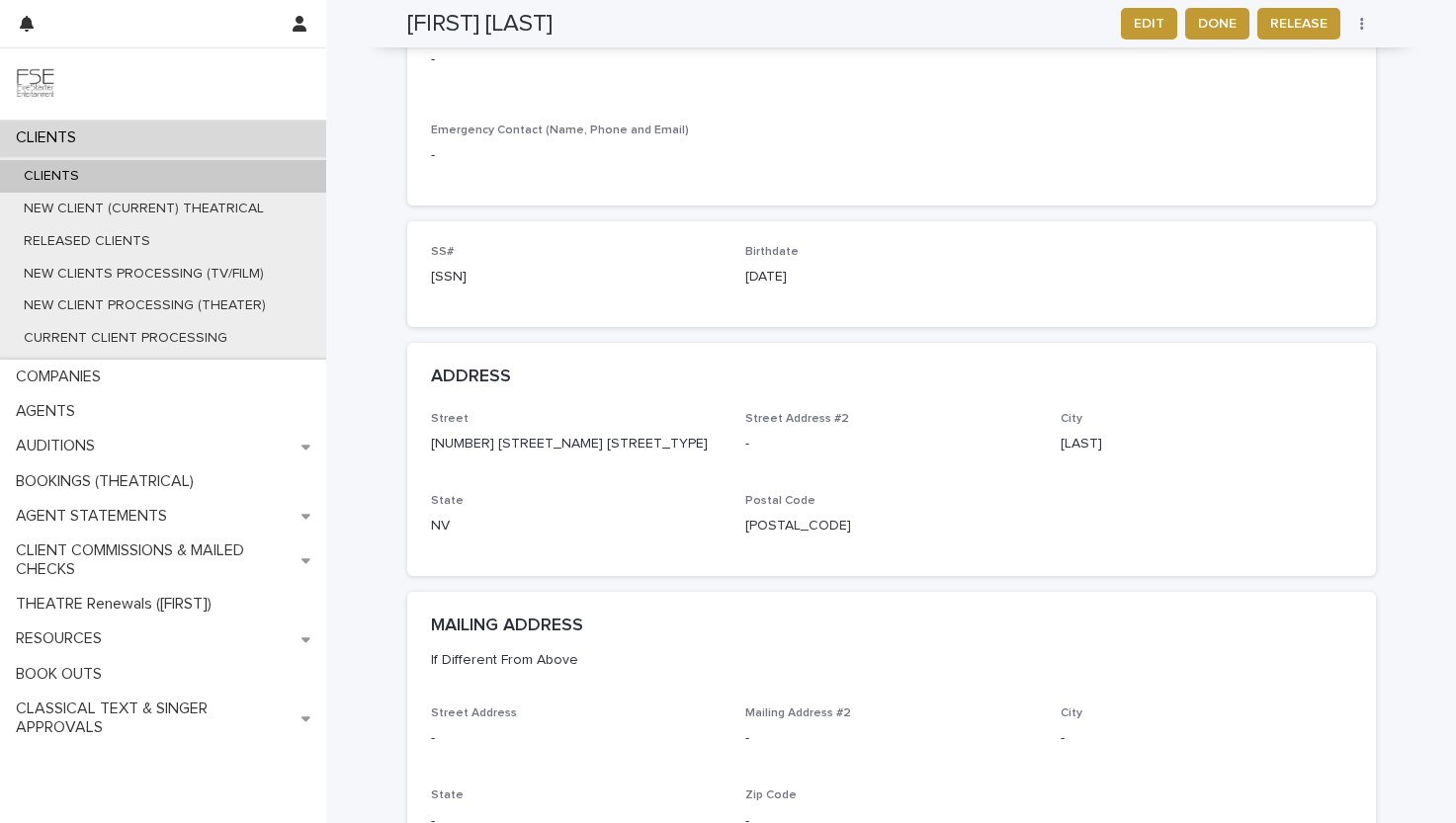 scroll, scrollTop: 0, scrollLeft: 0, axis: both 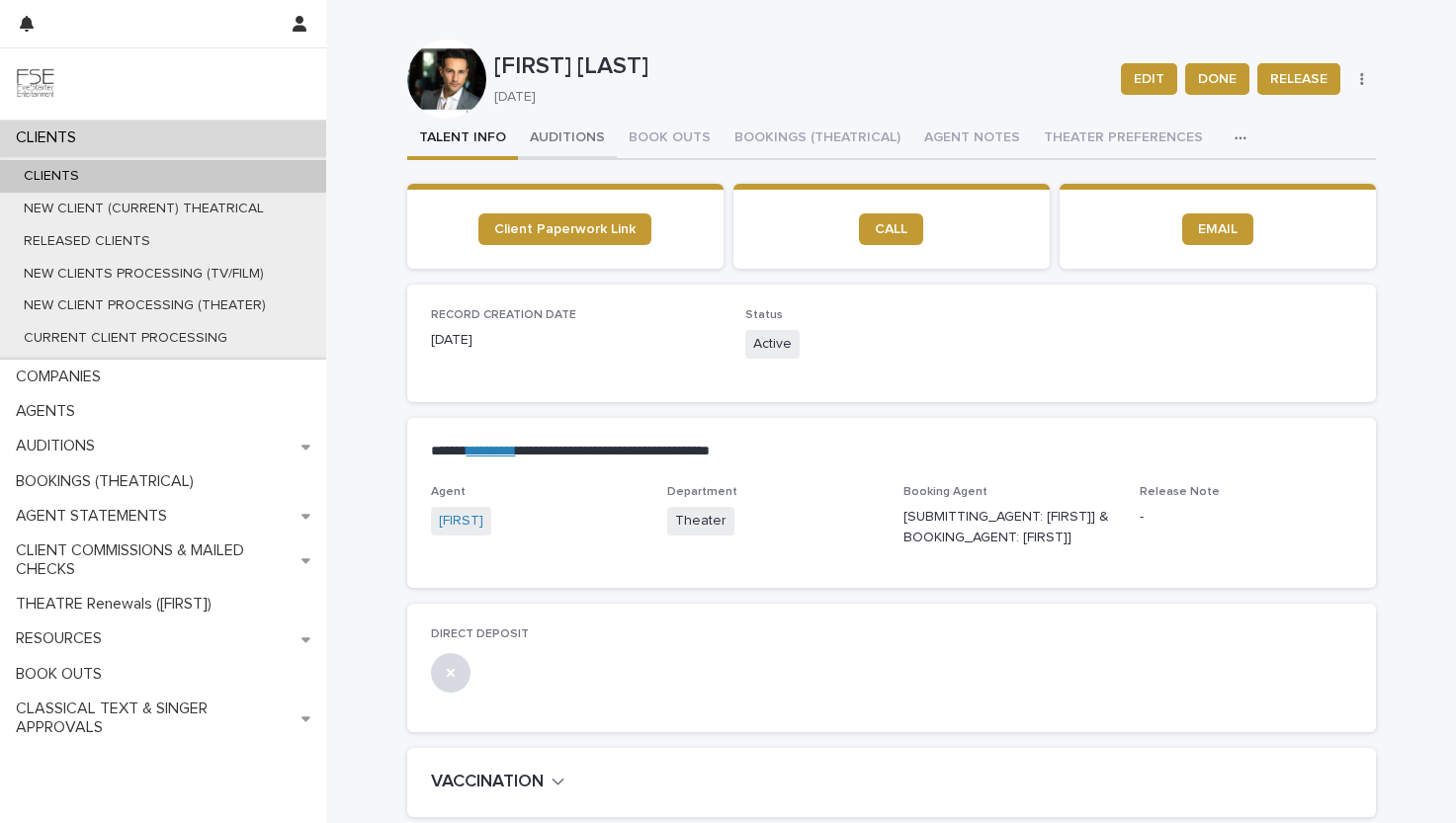 click on "AUDITIONS" at bounding box center (567, 139) 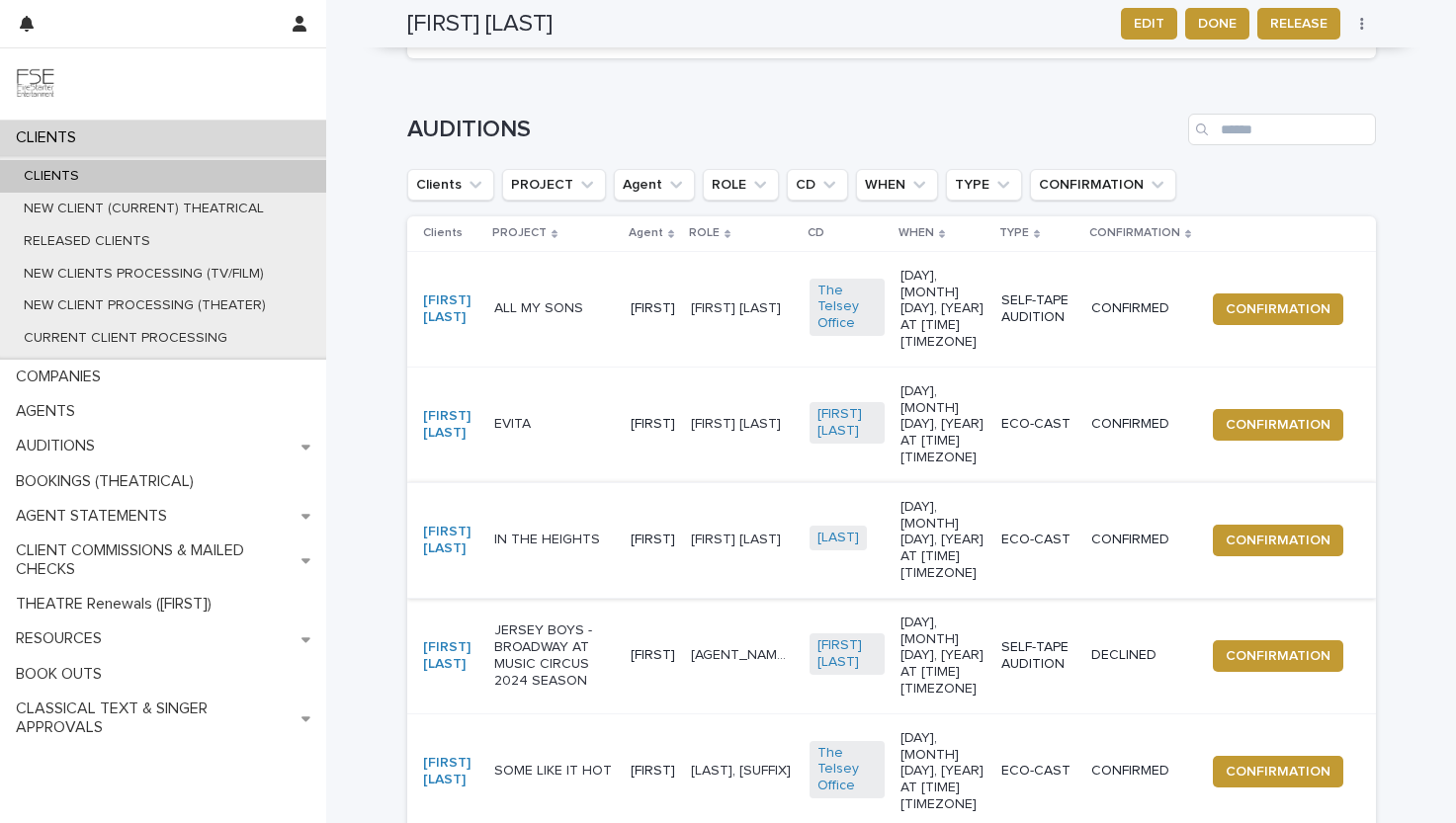 scroll, scrollTop: 94, scrollLeft: 0, axis: vertical 